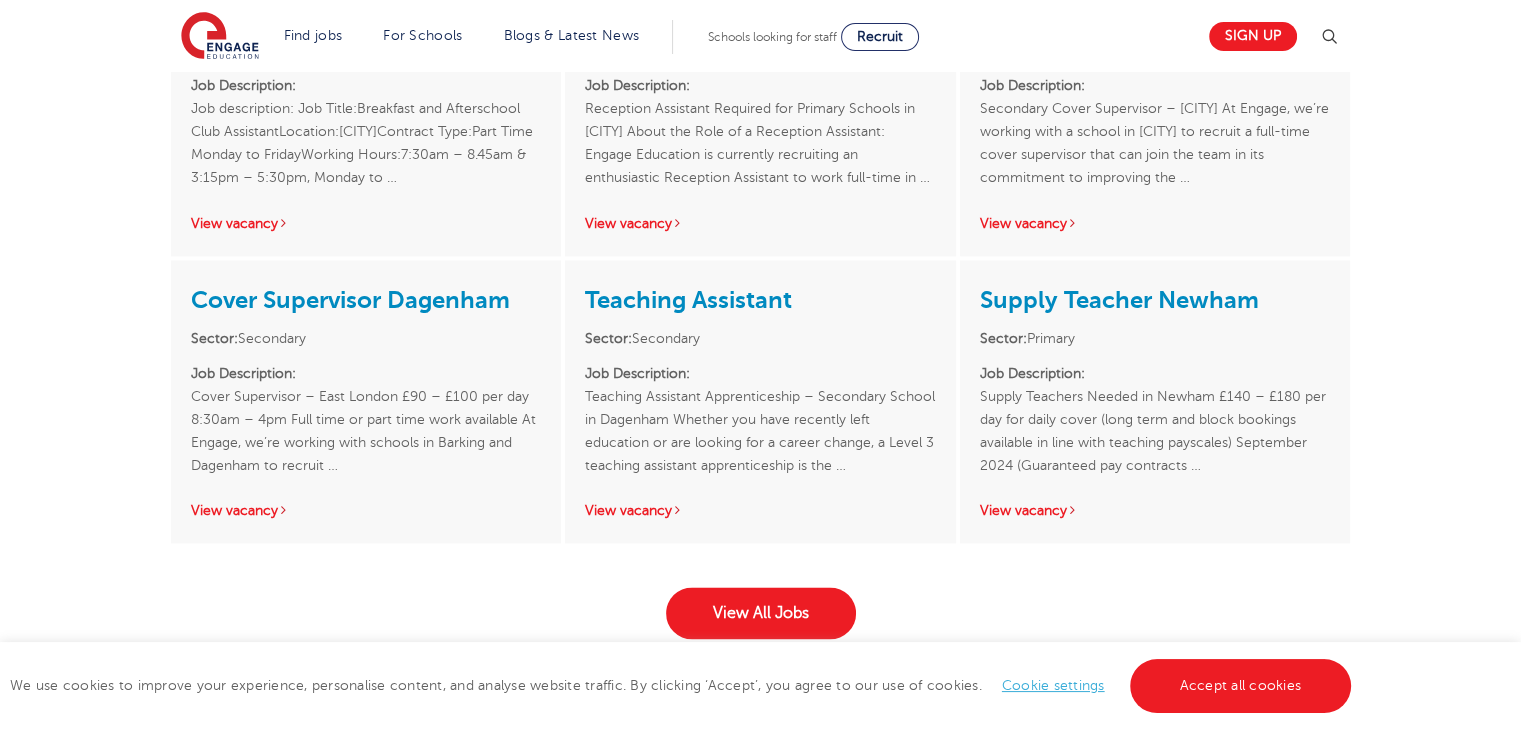scroll, scrollTop: 2988, scrollLeft: 0, axis: vertical 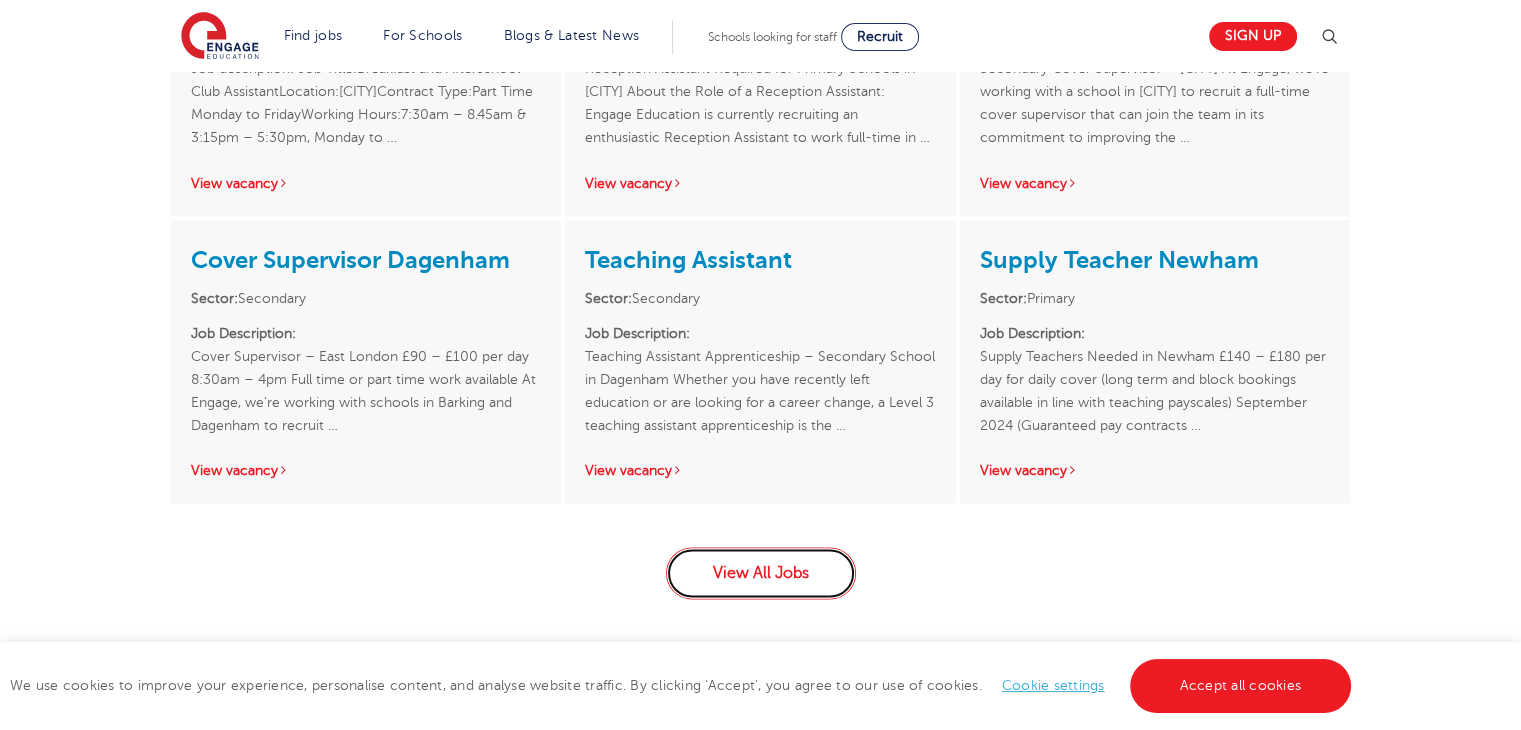 click on "View All Jobs" at bounding box center [761, 573] 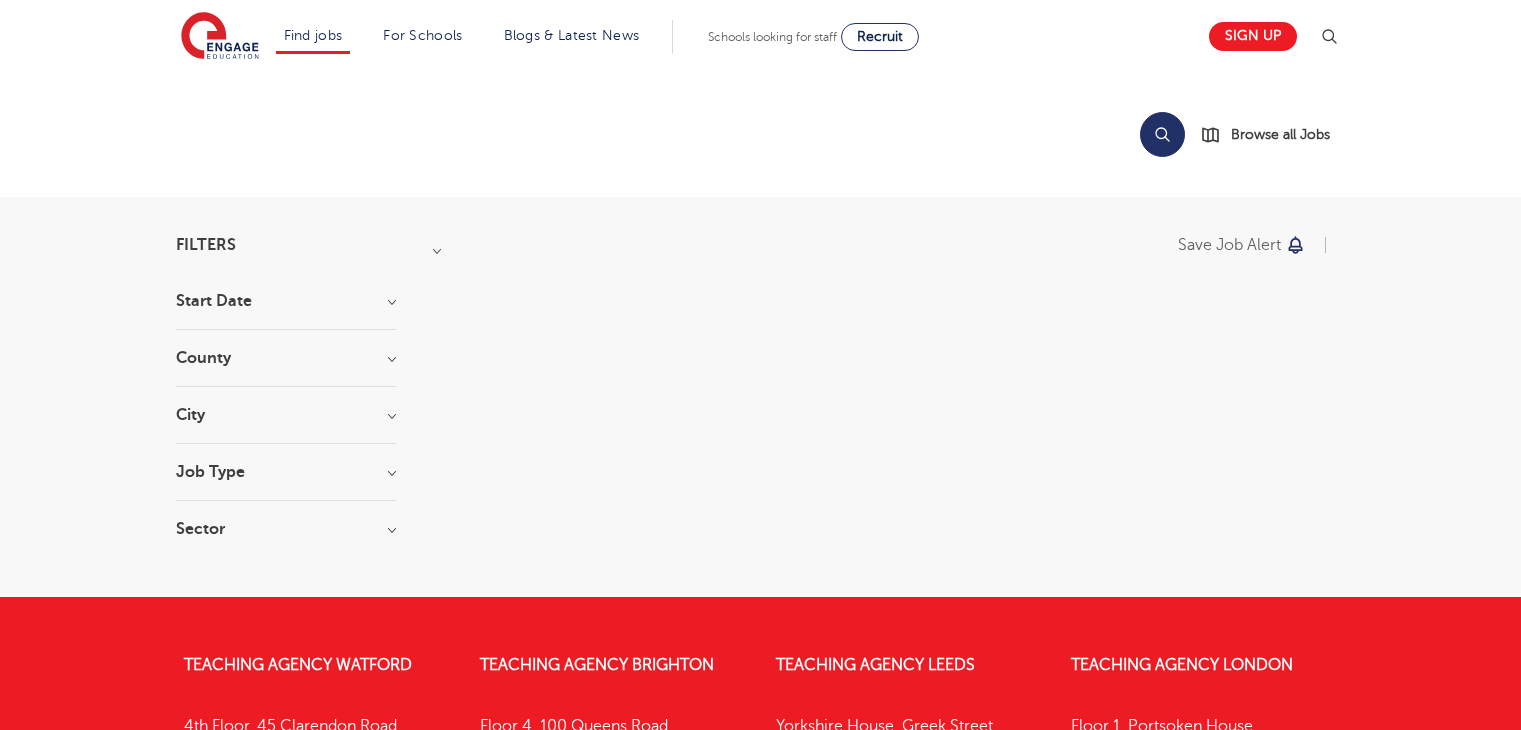 scroll, scrollTop: 0, scrollLeft: 0, axis: both 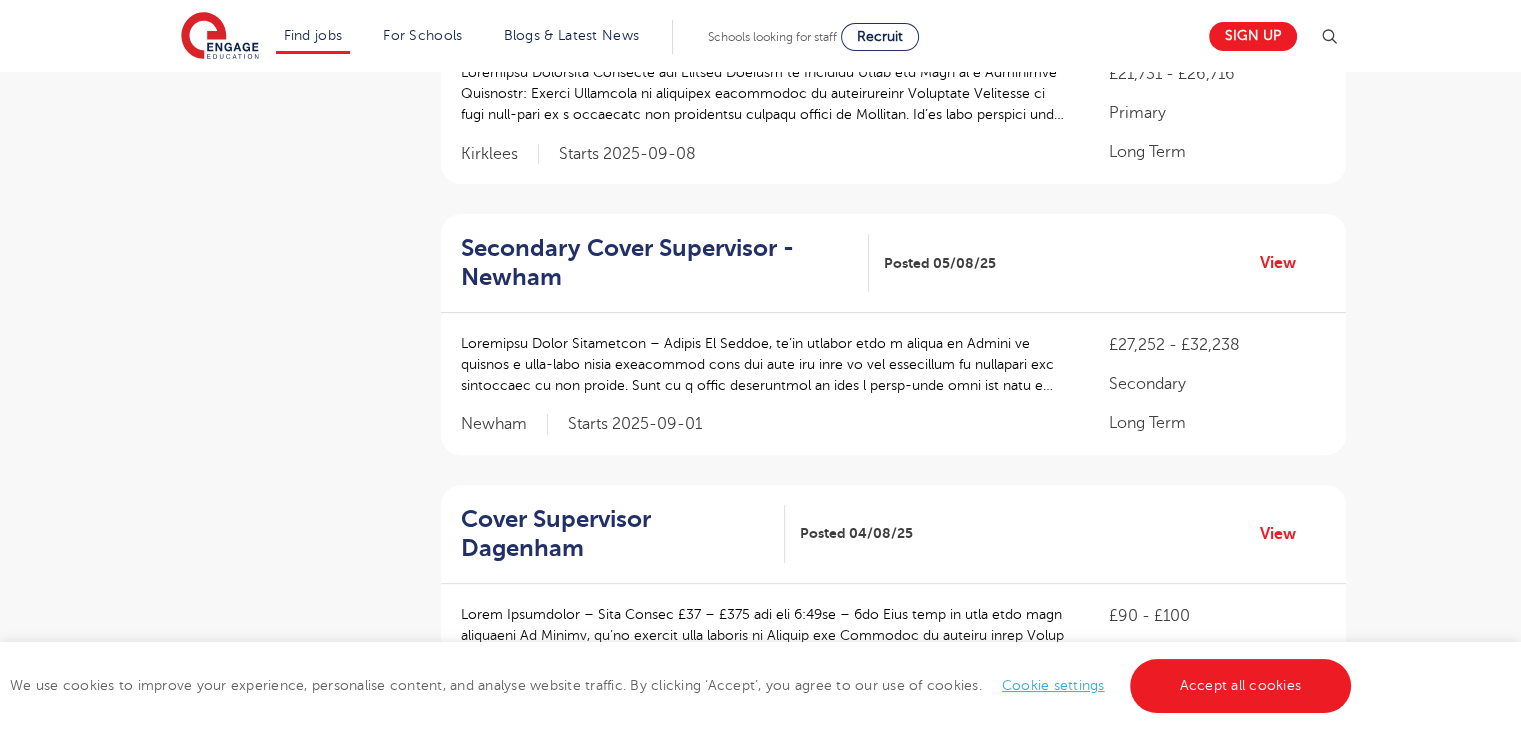 click on "Find jobs All vacancies We have one of the UK's largest database. and with hundreds of jobs added everyday. you'll be sure to find your dream role.
All jobs
Jobs by subject
Primary school roles
Secondary school roles
Support staff roles
Jobs in SEND
Non-classroom jobs
Teaching Assistant Apprenticeship
Looking to teach in the UK? We've supported teachers from all over the world to relocate to the UK to teach - no matter where you're based, we'd be delighted to help you on your journey too.
Where are you relocating from?
iday for teachers
Search by location Our reach is extensive providing you with the top roles across all of the UK
Teaching jobs in Bradford
Teaching jobs in Brighton and Hove
Teaching jobs in Buckinghamshire
Teaching jobs in East Sussex
Teaching jobs in Essex
Teaching jobs in Hampshire
Teaching jobs in Havering
Teaching jobs in Hertfordshire
Teaching Jobs in Kent" at bounding box center (760, 1167) 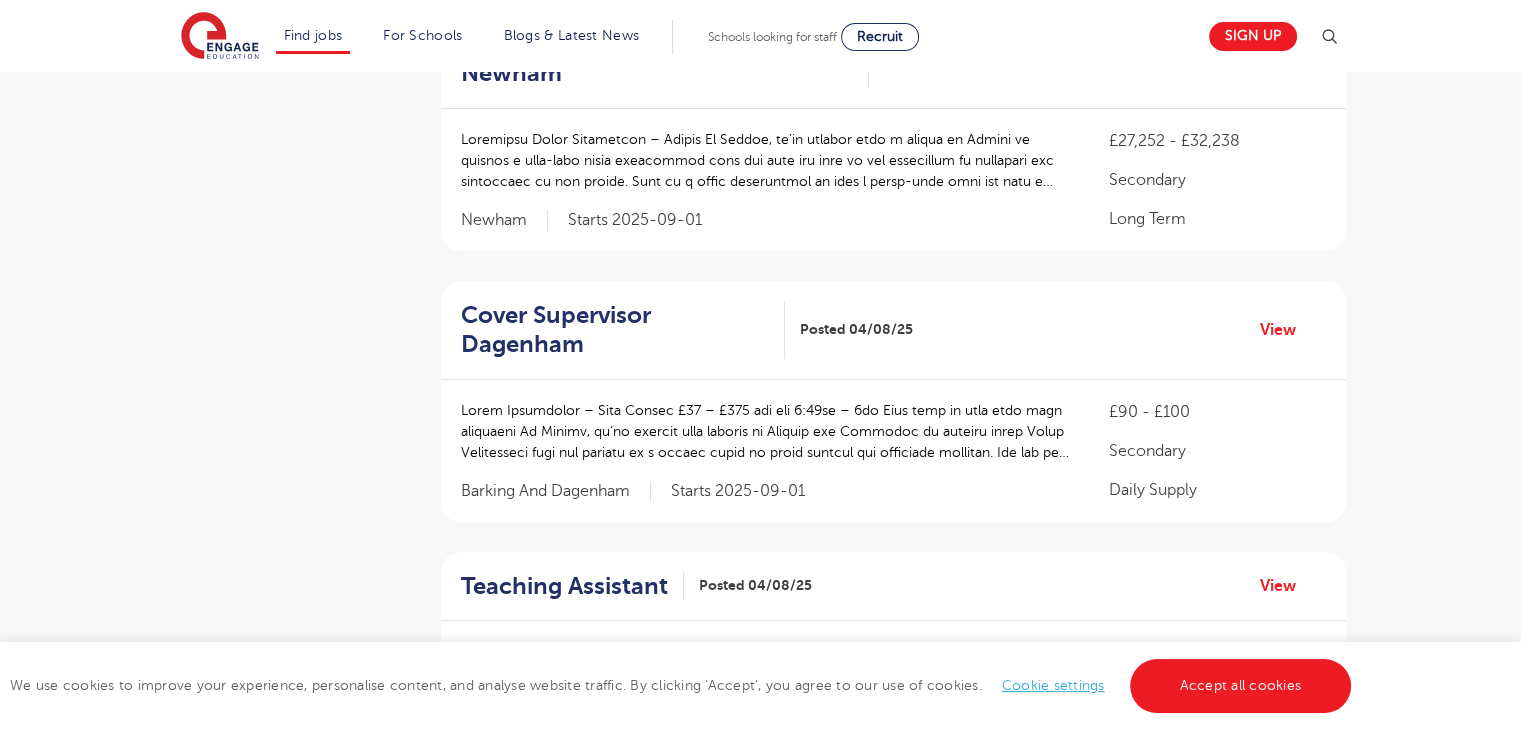scroll, scrollTop: 786, scrollLeft: 0, axis: vertical 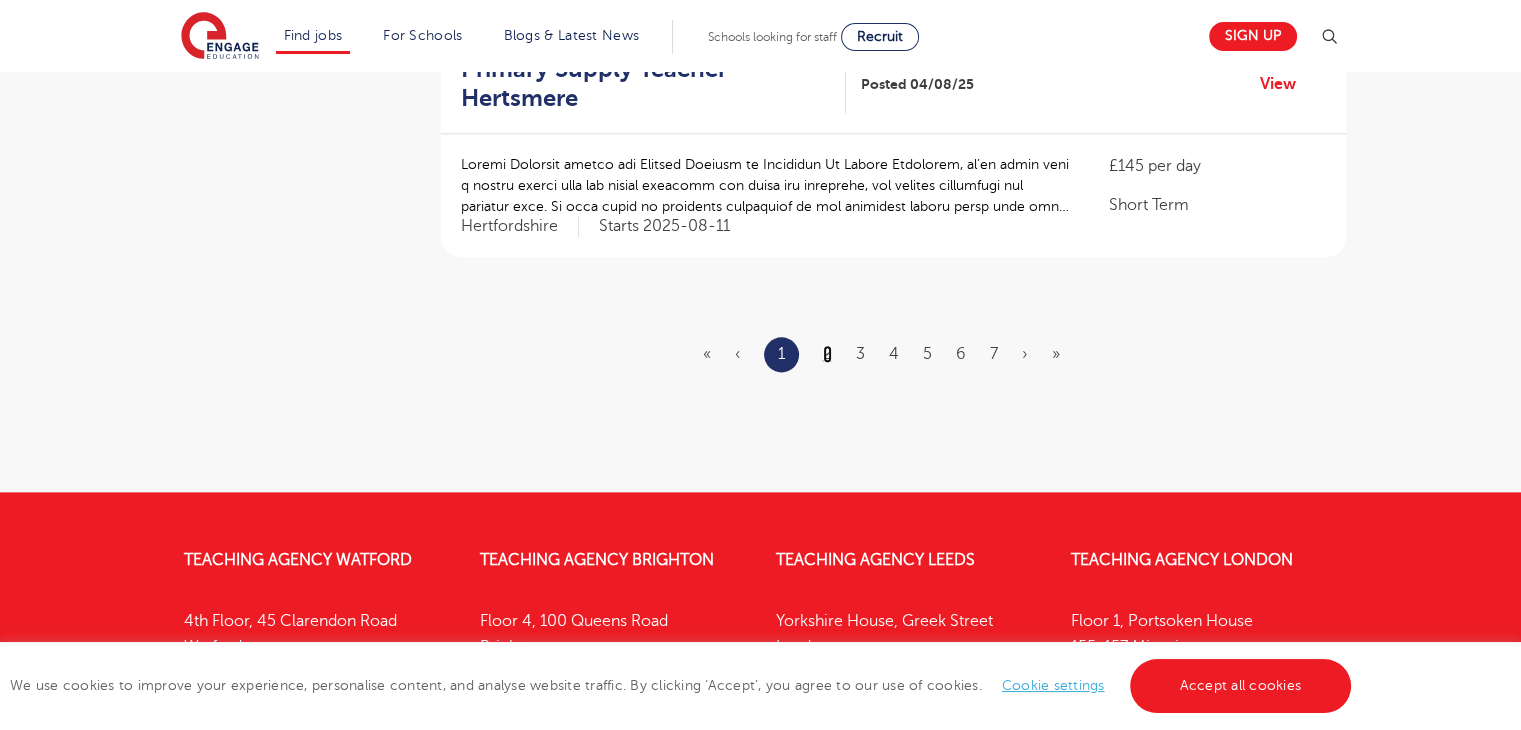 click on "2" at bounding box center [827, 354] 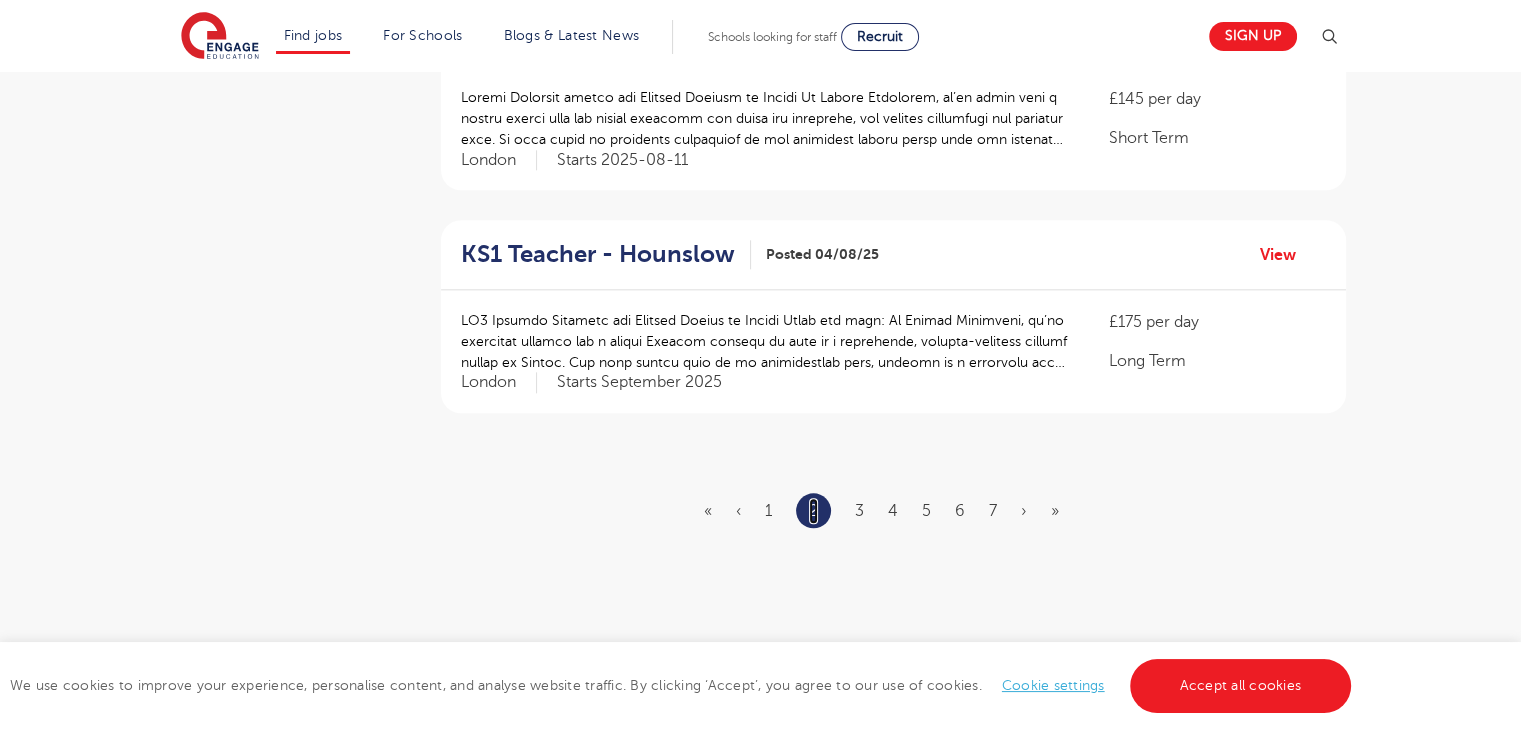 scroll, scrollTop: 2332, scrollLeft: 0, axis: vertical 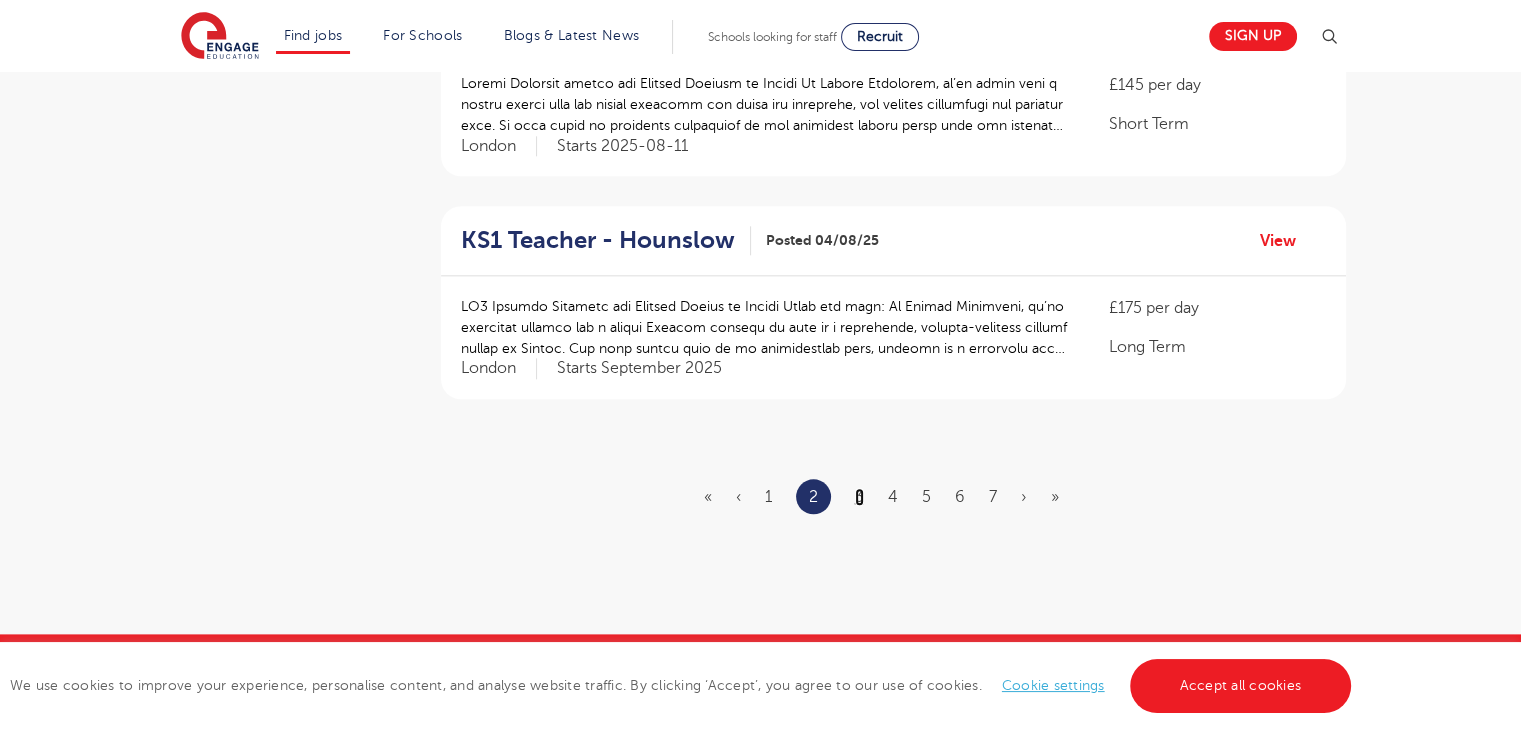 click on "3" at bounding box center (859, 497) 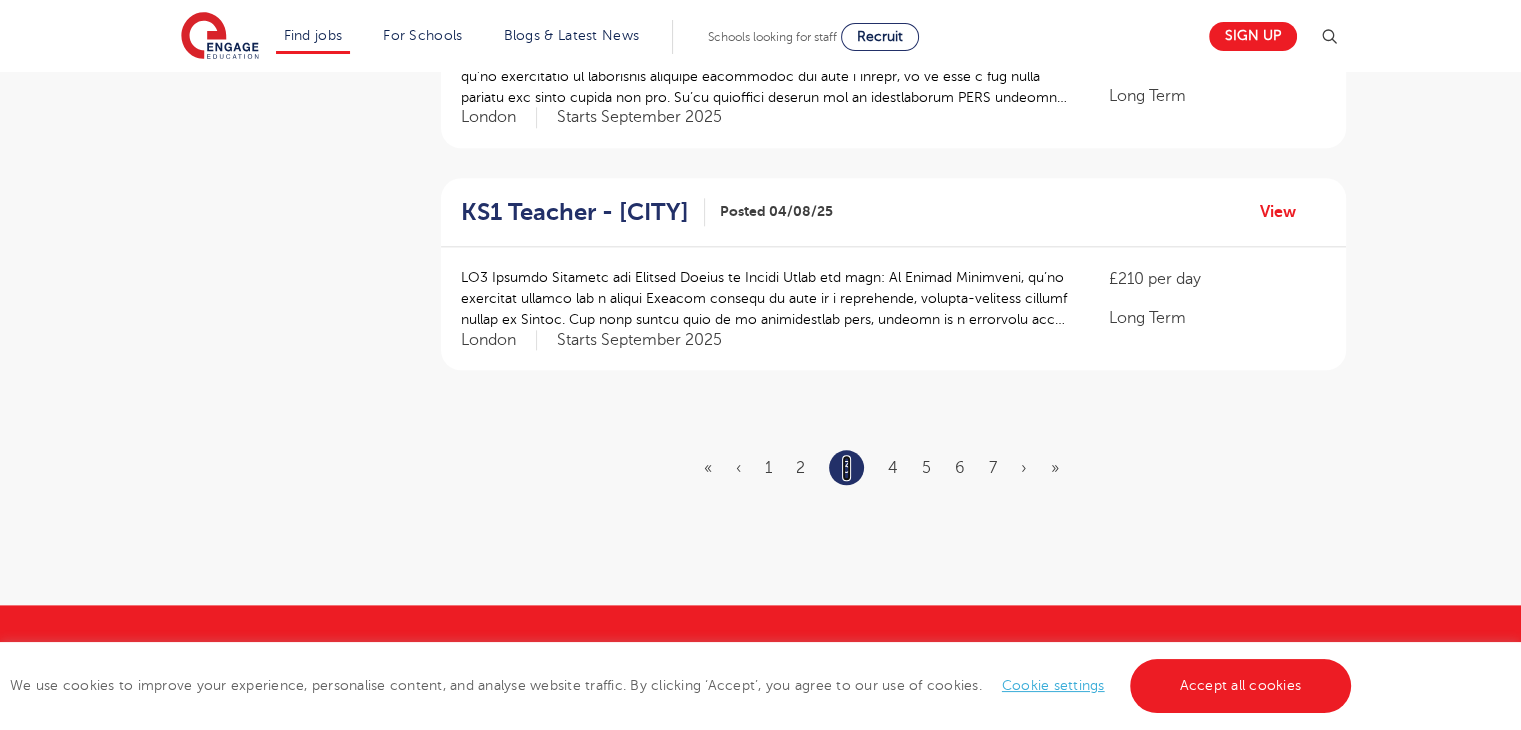scroll, scrollTop: 0, scrollLeft: 0, axis: both 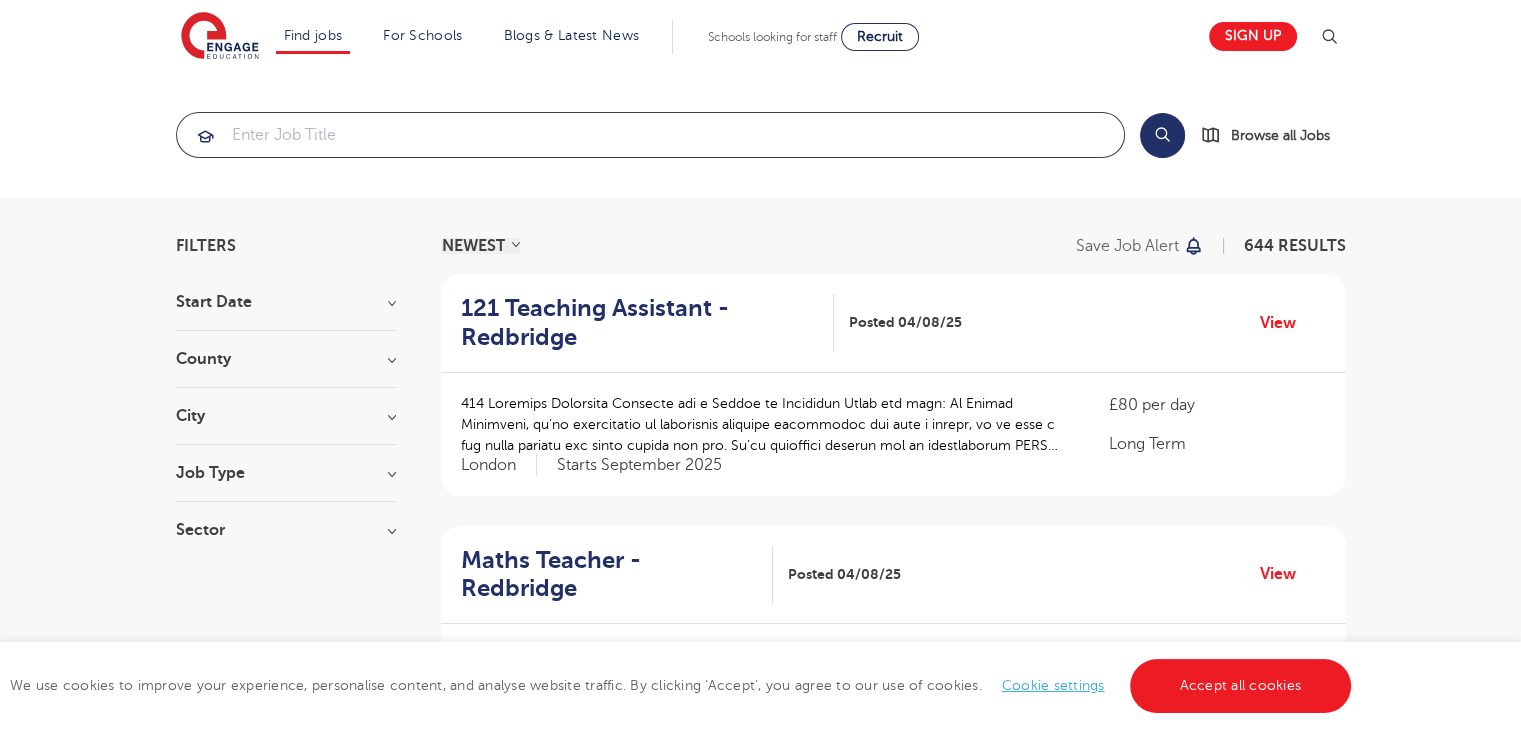 click at bounding box center [650, 135] 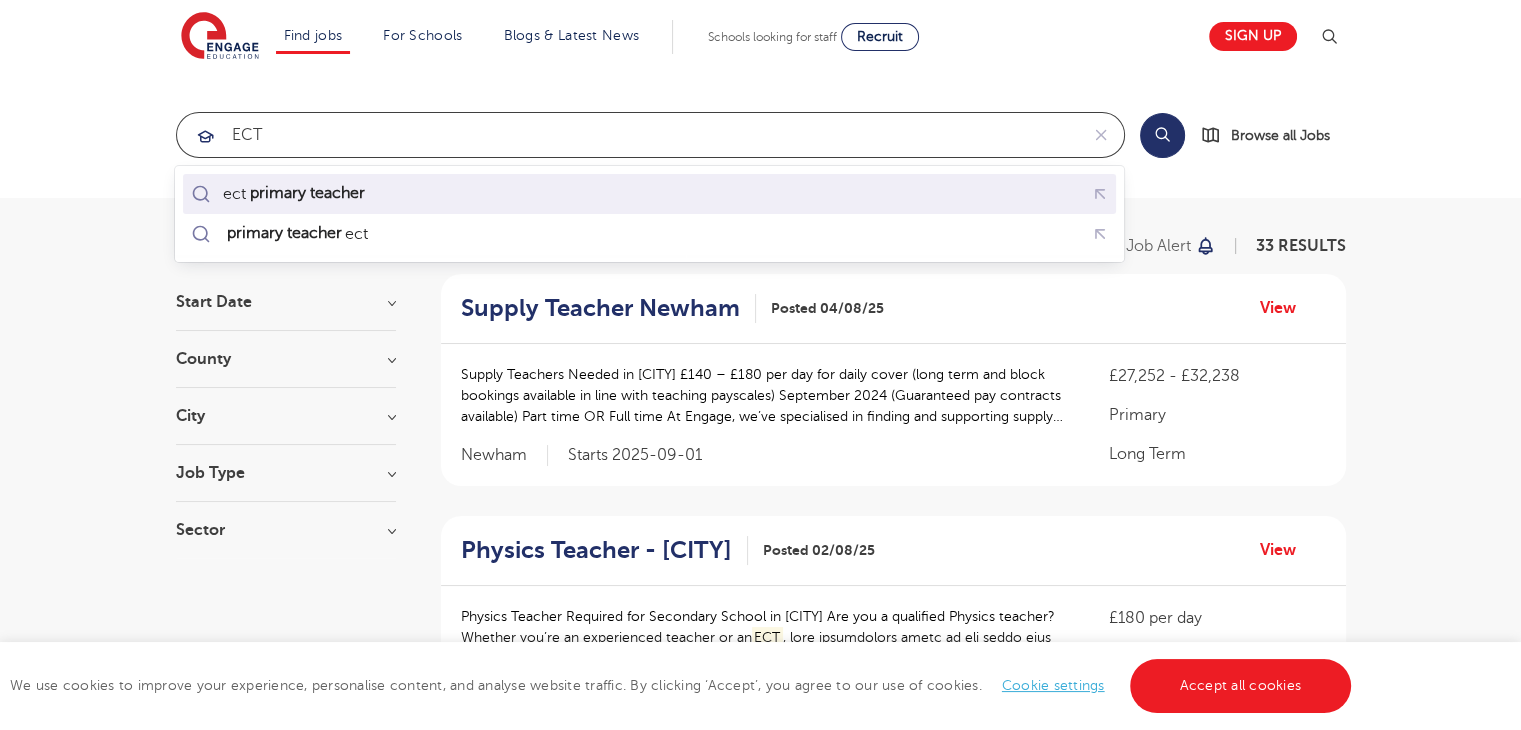 click on "primary teacher" at bounding box center [306, 193] 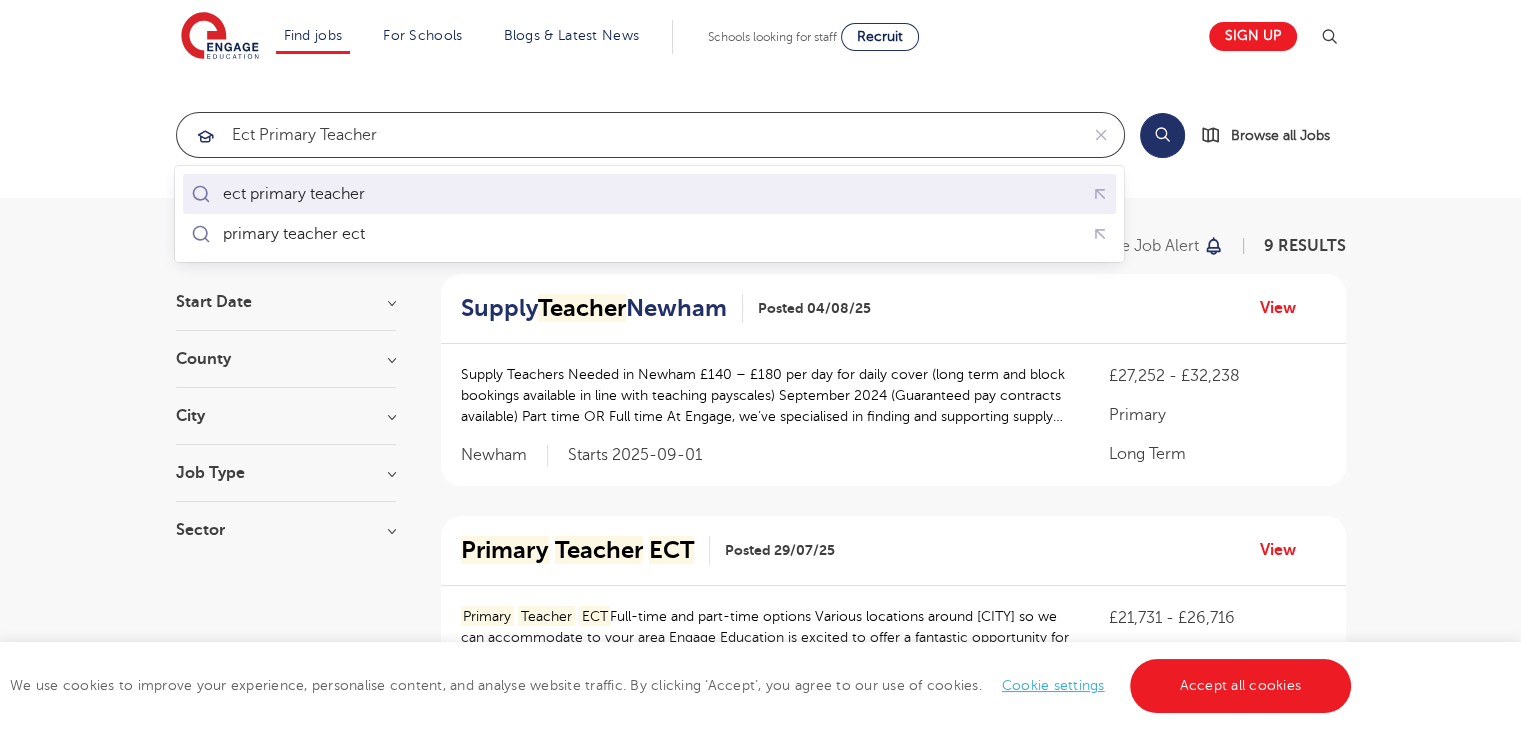 click on "ect   primary   teacher" at bounding box center (649, 193) 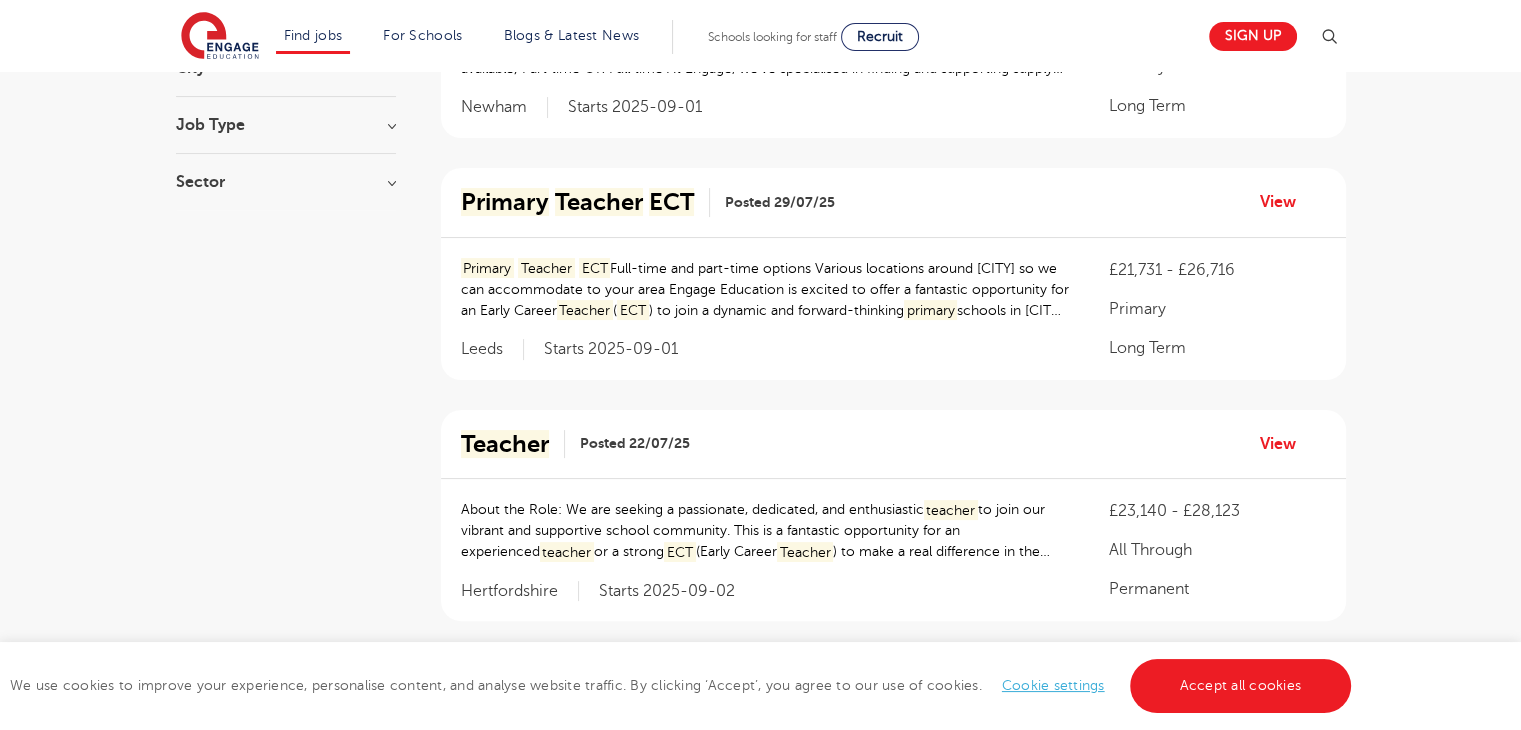 scroll, scrollTop: 360, scrollLeft: 0, axis: vertical 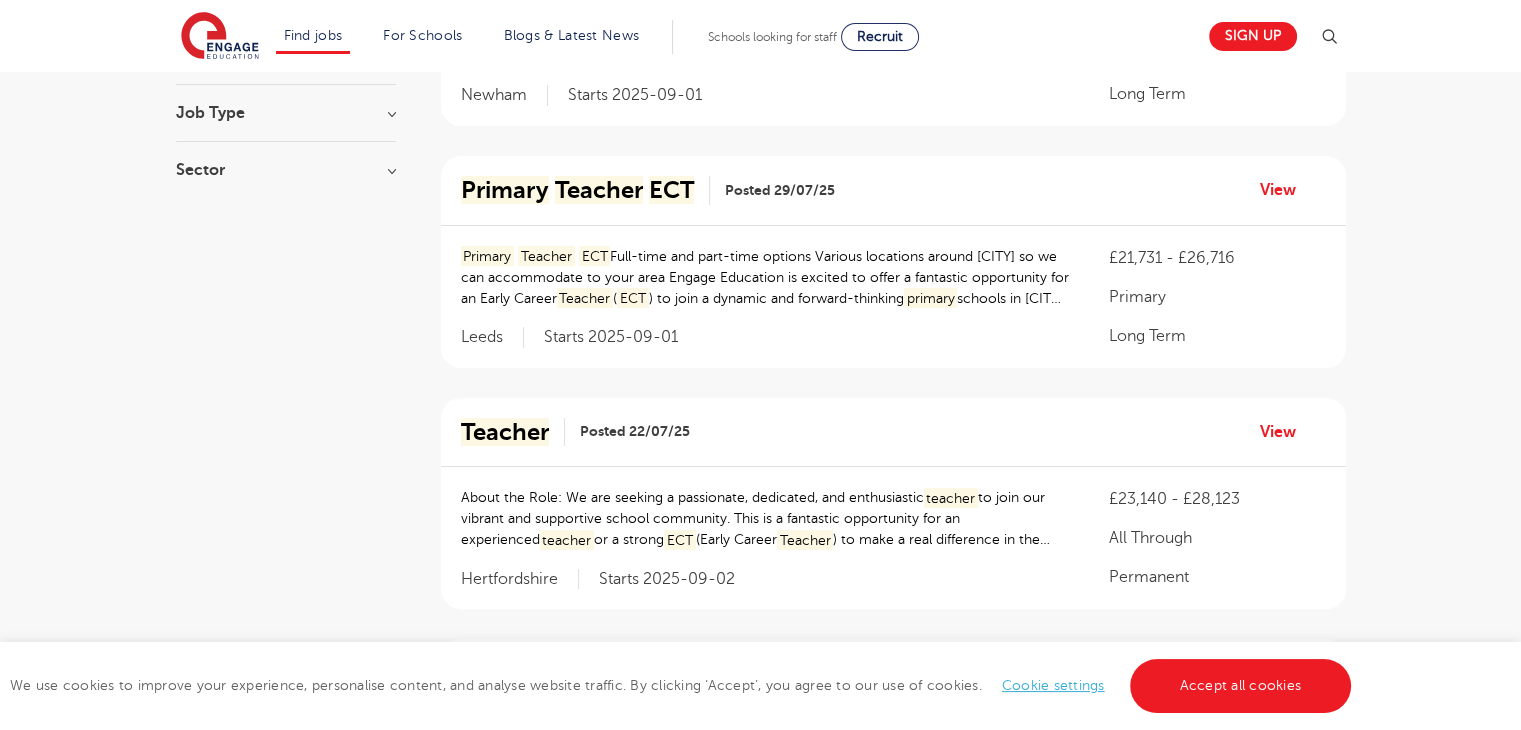 type on "ect primary teacher" 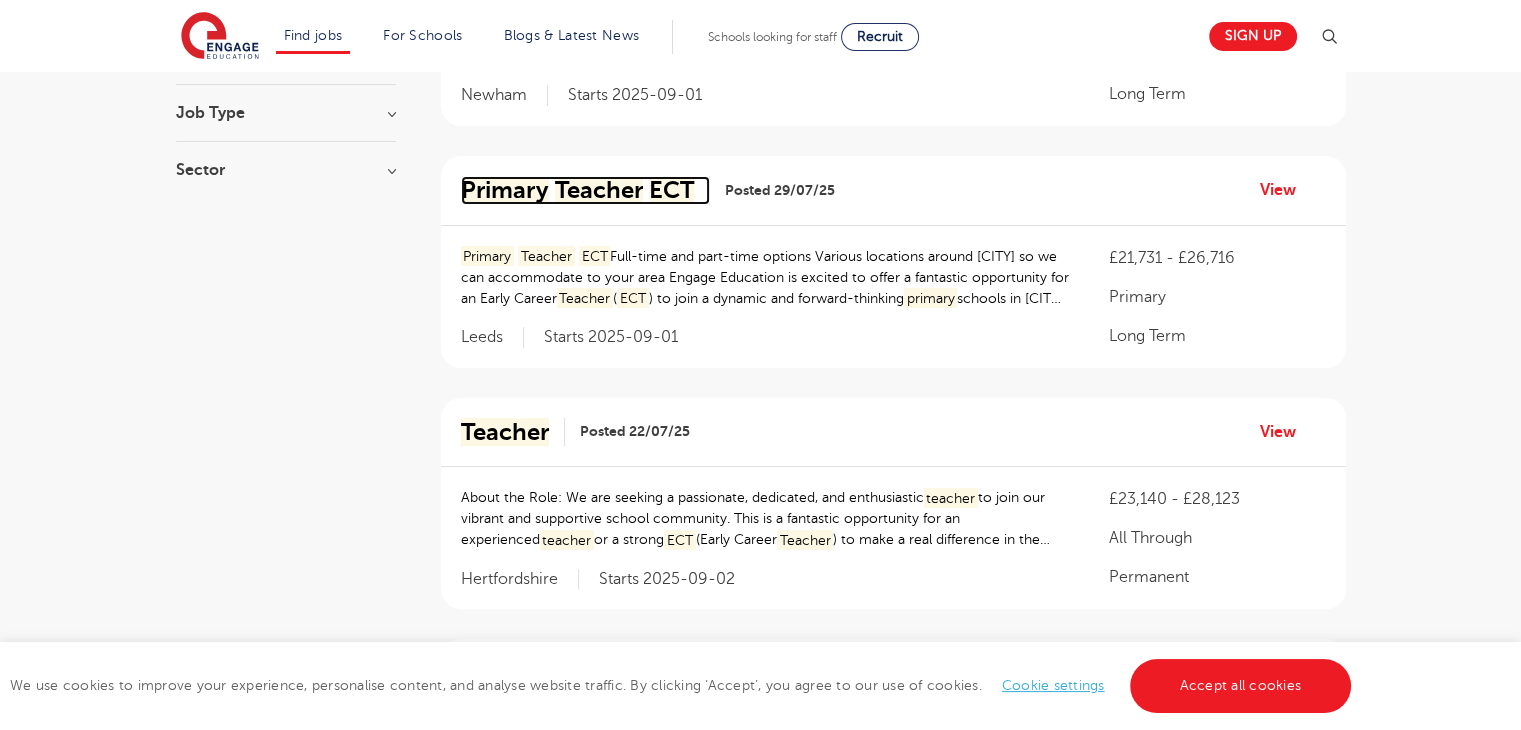 click on "Primary   Teacher   ECT" at bounding box center [577, 190] 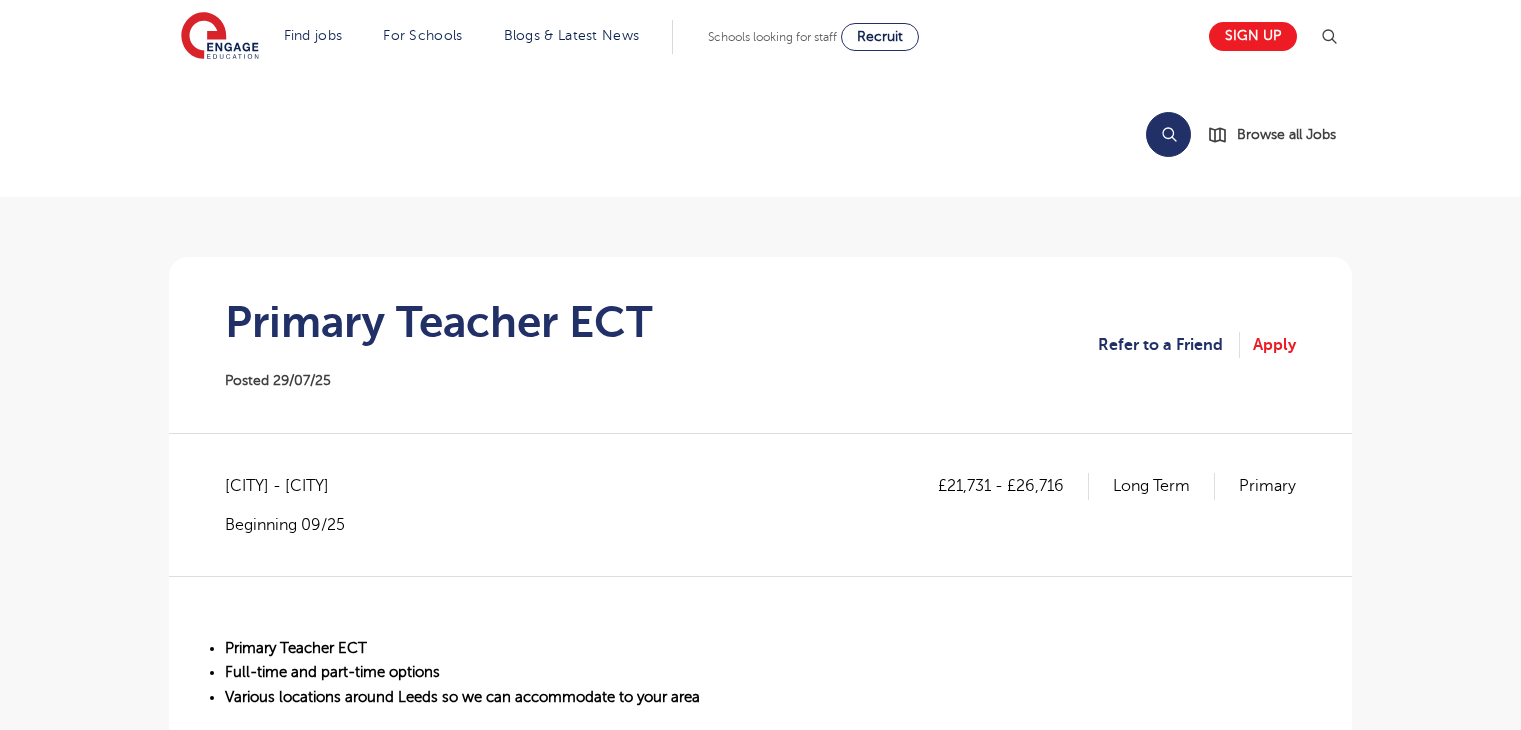 scroll, scrollTop: 0, scrollLeft: 0, axis: both 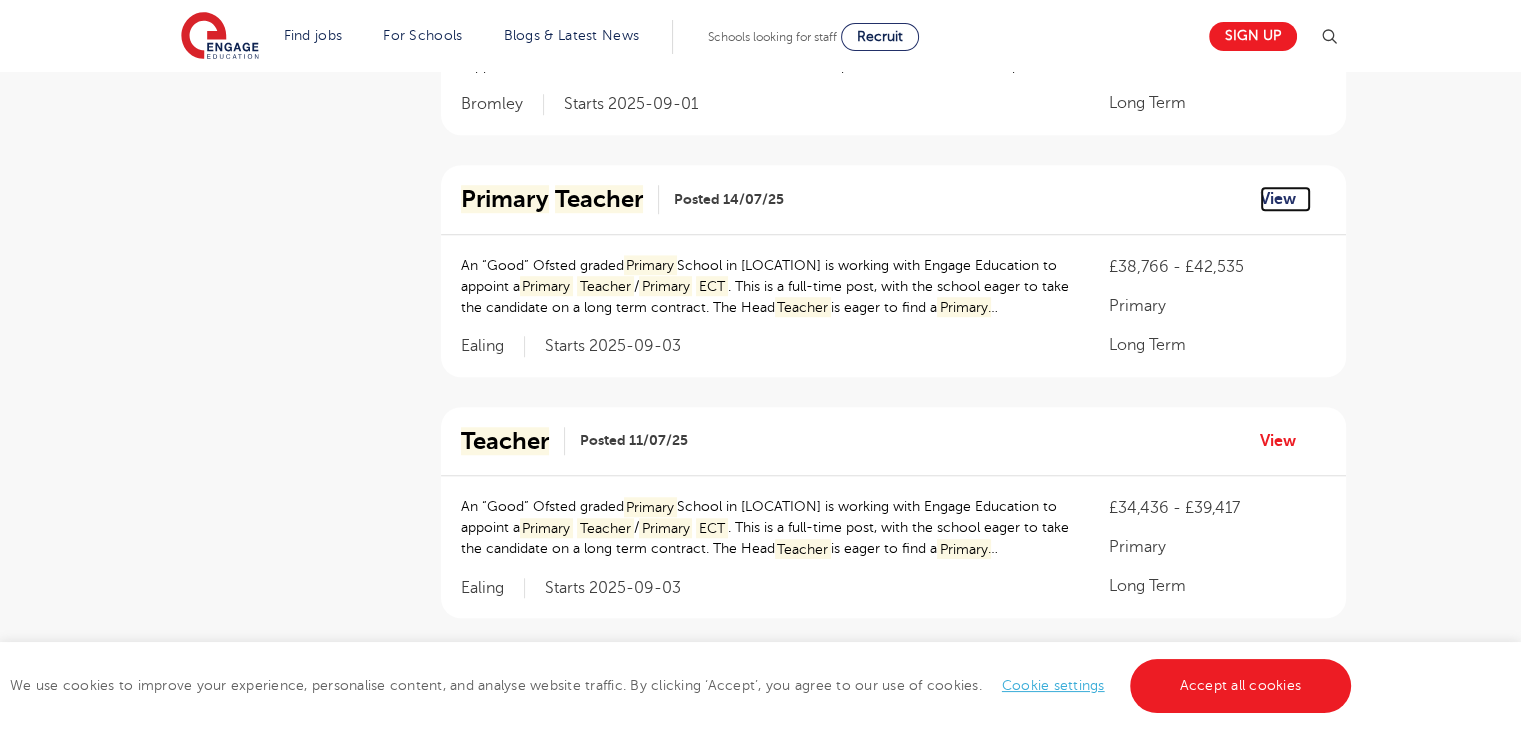 click on "View" at bounding box center [1285, 199] 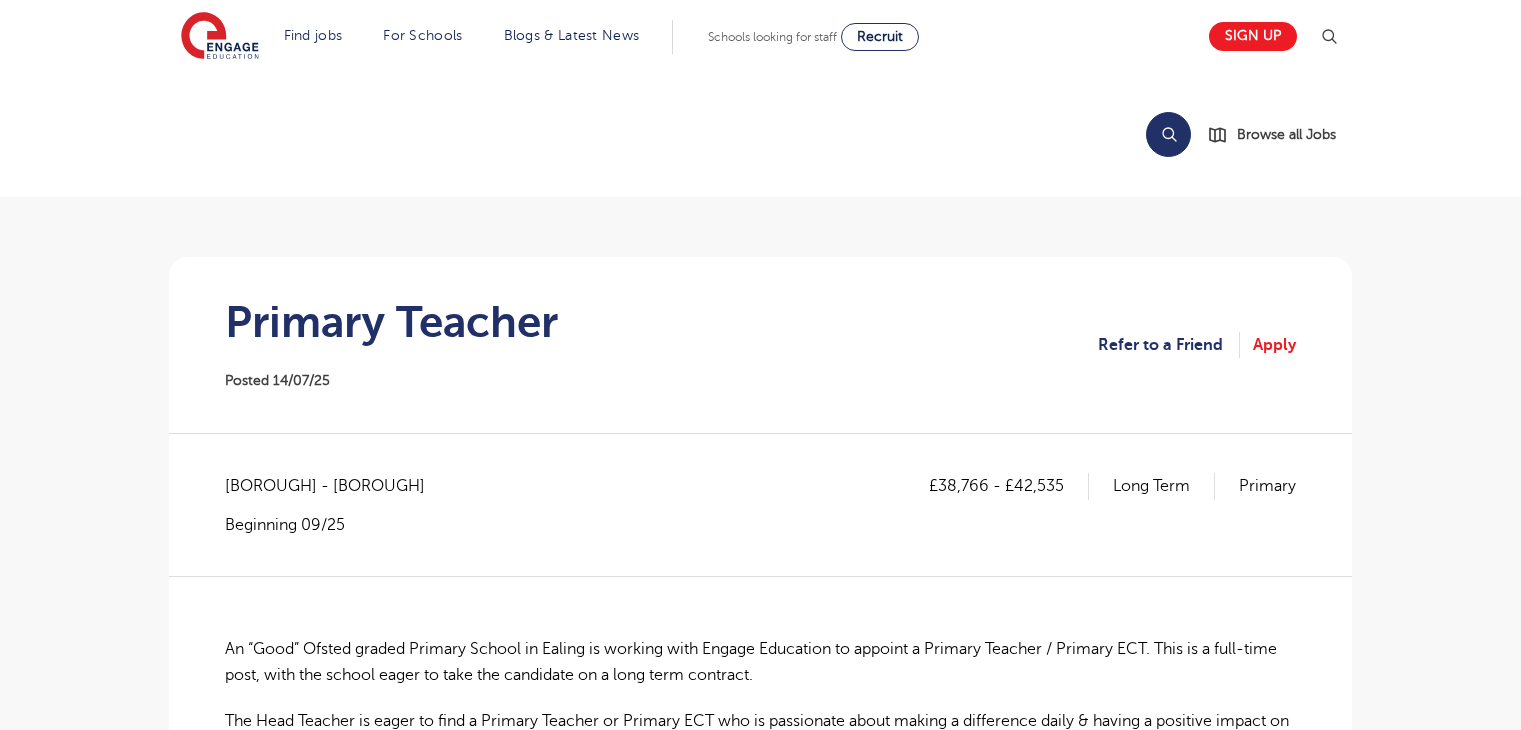 scroll, scrollTop: 0, scrollLeft: 0, axis: both 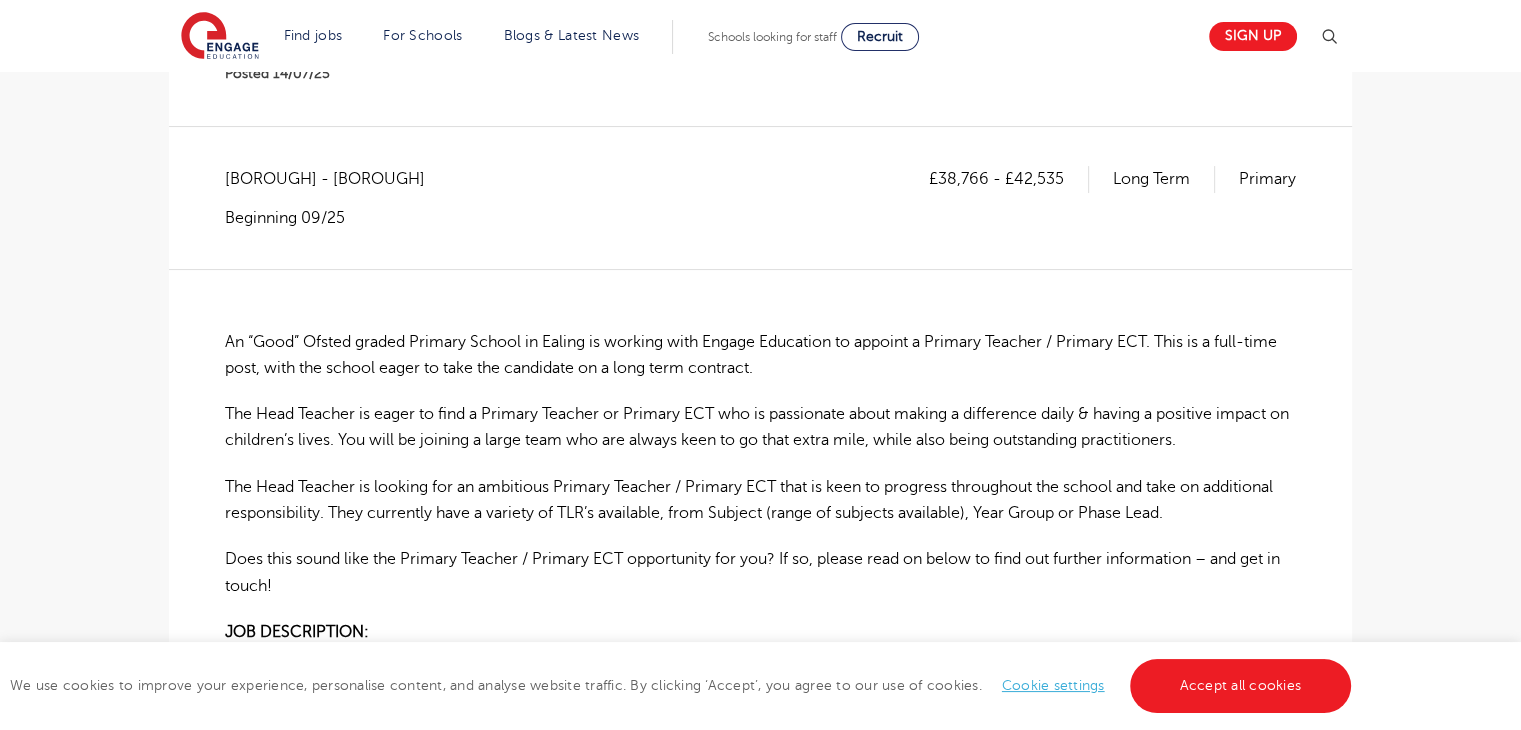 click on "Find jobs All vacancies We have one of the UK's largest database. and with hundreds of jobs added everyday. you'll be sure to find your dream role.
All jobs
Jobs by subject
Primary school roles
Secondary school roles
Support staff roles
Jobs in SEND
Non-classroom jobs
Teaching Assistant Apprenticeship
Looking to teach in the UK? We've supported teachers from all over the world to relocate to the UK to teach - no matter where you're based, we'd be delighted to help you on your journey too.
Where are you relocating from?
iday for teachers
Search by location Our reach is extensive providing you with the top roles across all of the UK
Teaching jobs in Bradford
Teaching jobs in Brighton and Hove
Teaching jobs in Buckinghamshire
Teaching jobs in East Sussex
Teaching jobs in Essex
Teaching jobs in Hampshire
Teaching jobs in Havering
Teaching jobs in Hertfordshire
Teaching Jobs in Kent" at bounding box center [760, 1101] 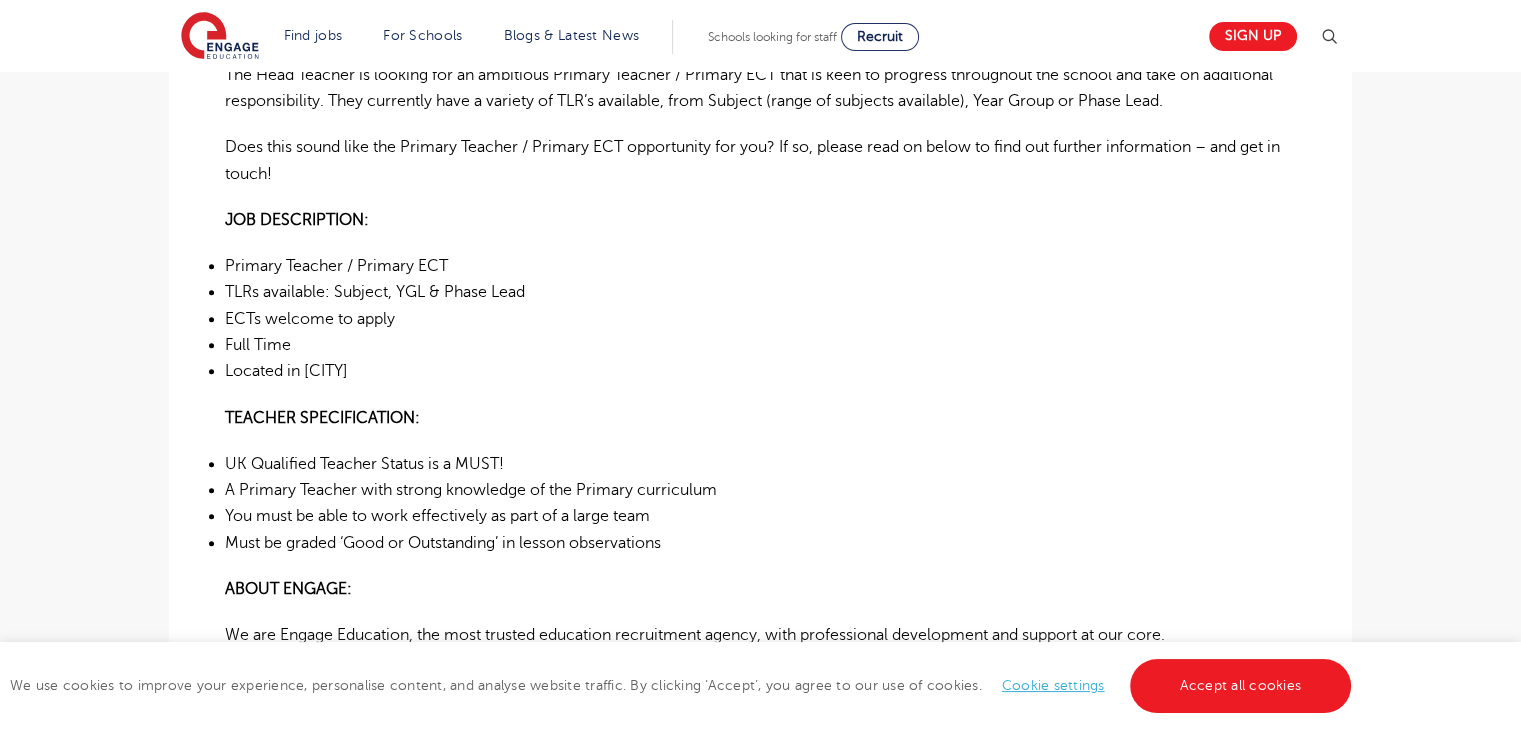 scroll, scrollTop: 787, scrollLeft: 0, axis: vertical 